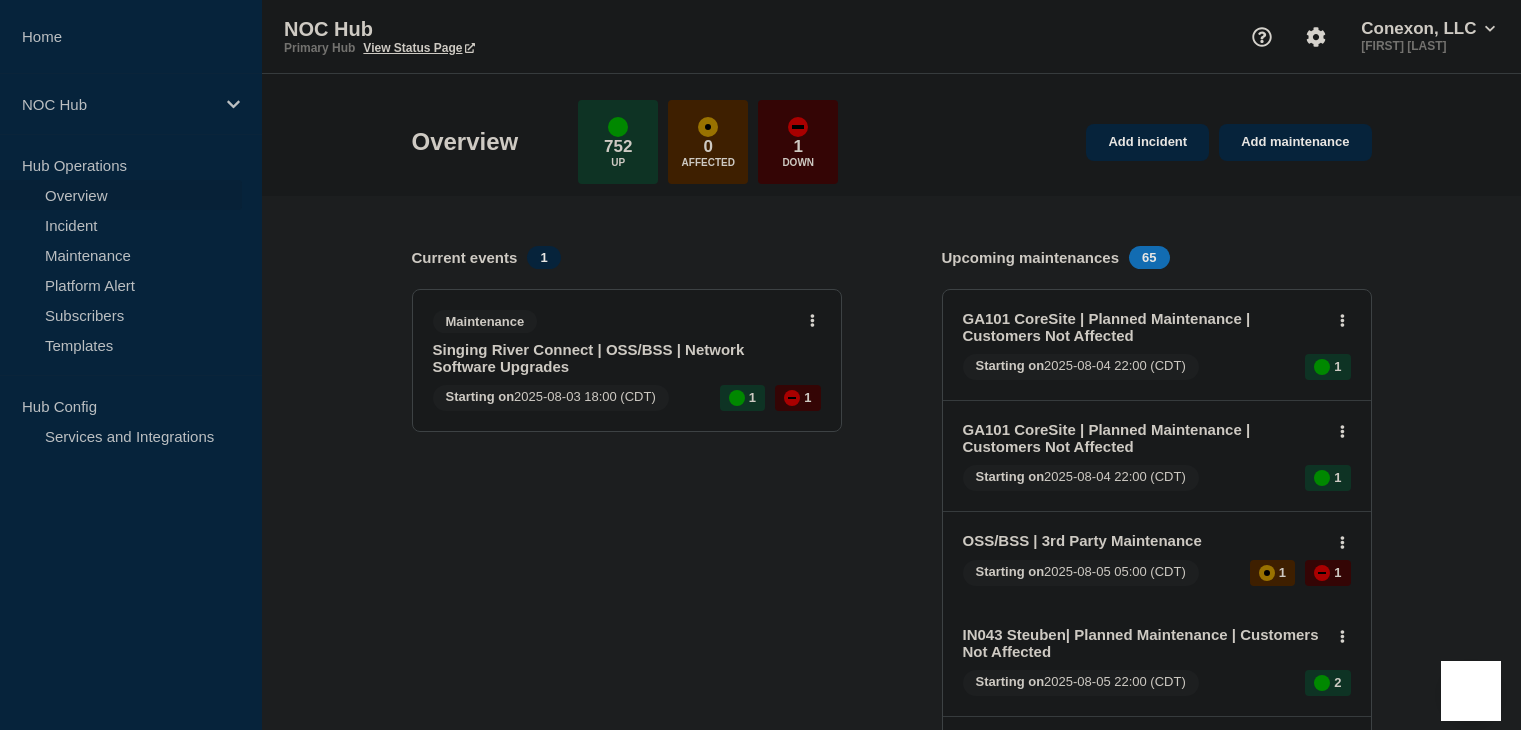 scroll, scrollTop: 0, scrollLeft: 0, axis: both 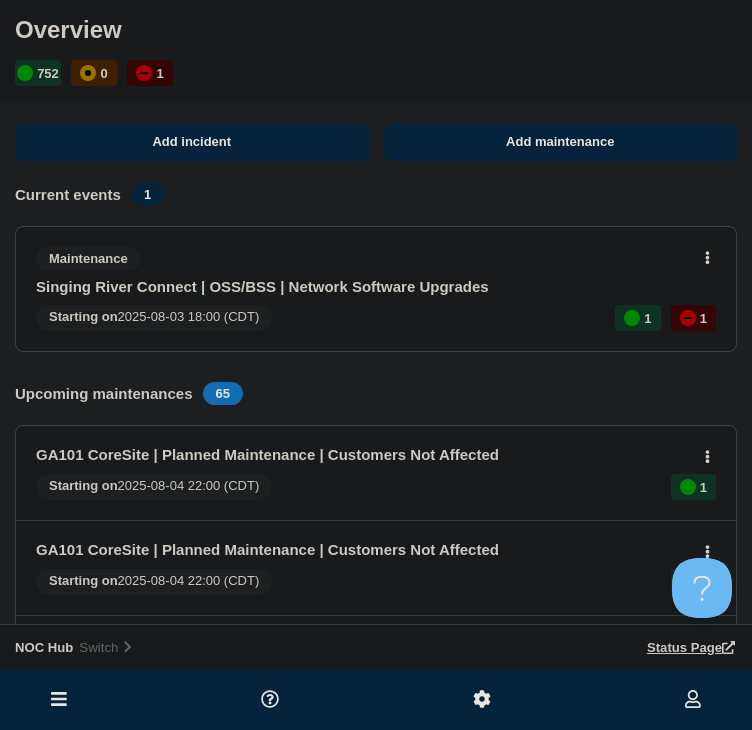 click on "Singing River Connect | OSS/BSS | Network Software Upgrades" at bounding box center (362, 286) 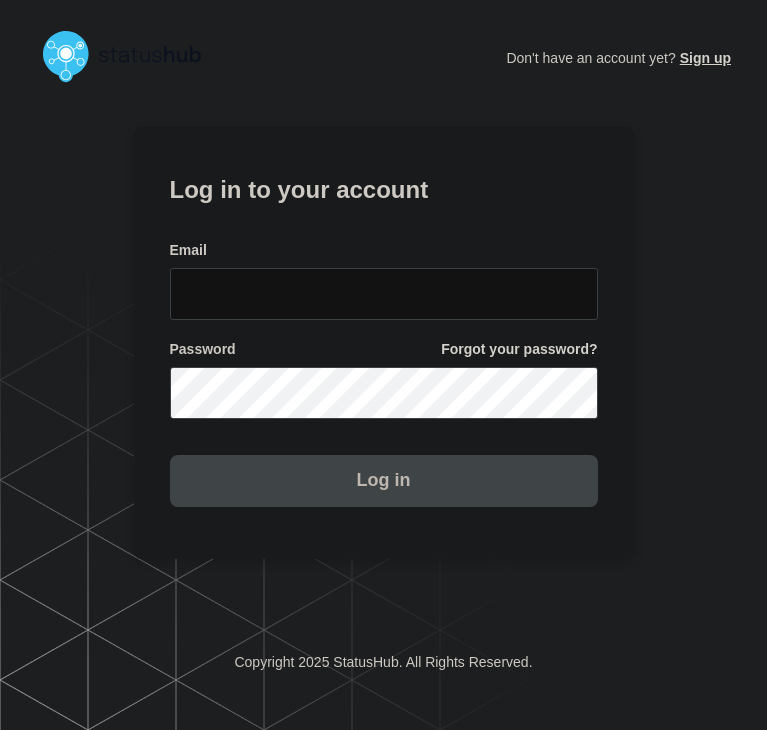 scroll, scrollTop: 0, scrollLeft: 0, axis: both 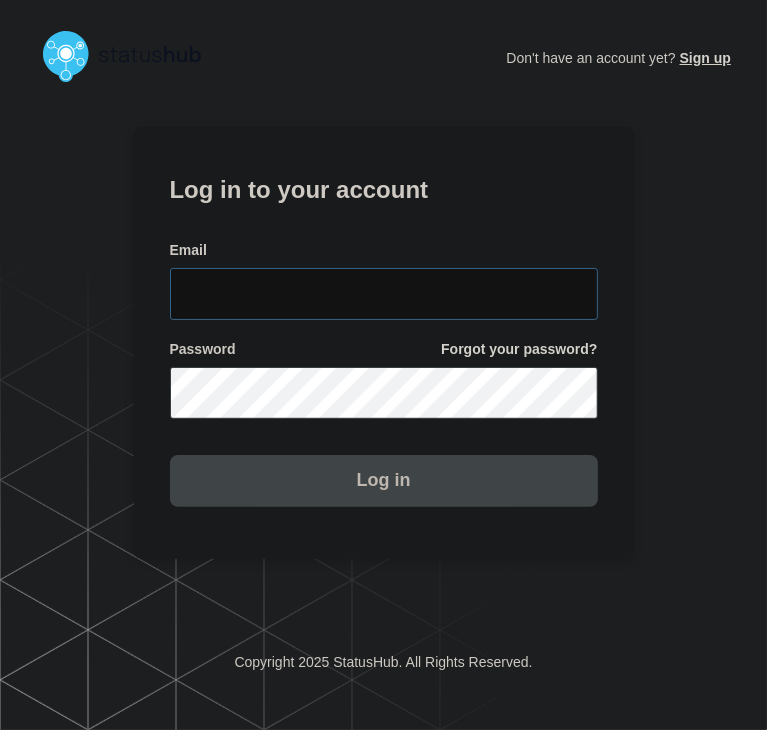 type on "[EMAIL]" 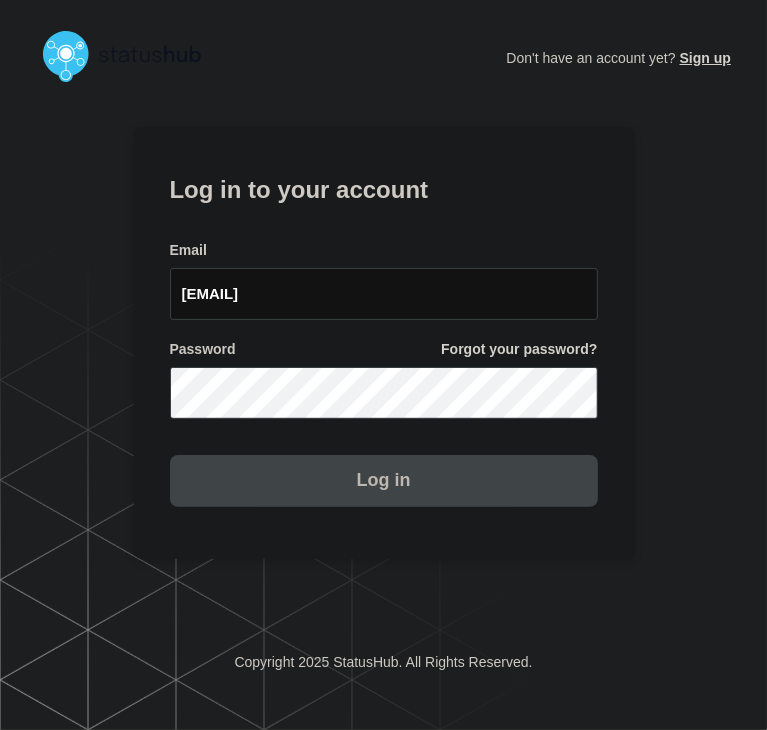 click on "Log in" at bounding box center (384, 481) 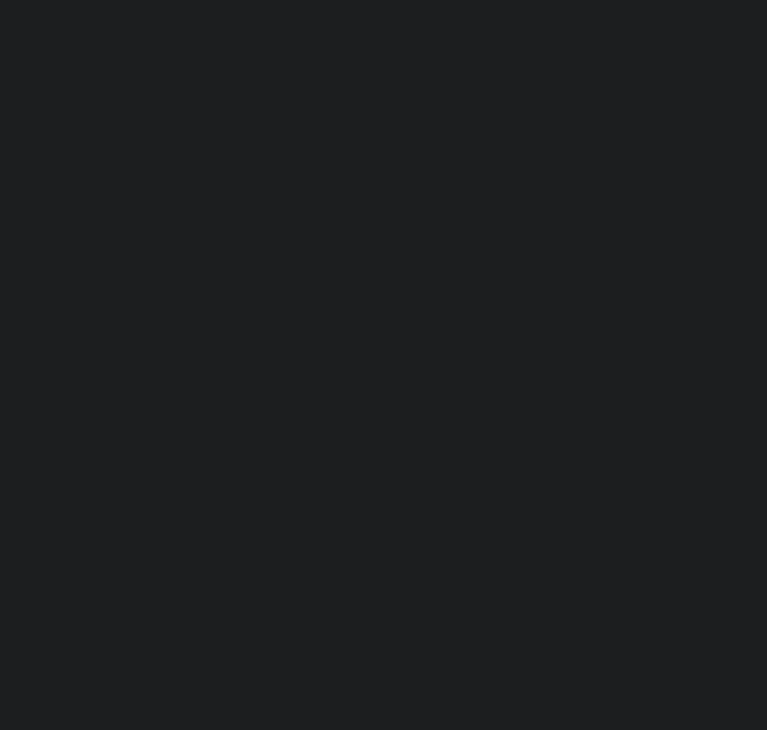 scroll, scrollTop: 0, scrollLeft: 0, axis: both 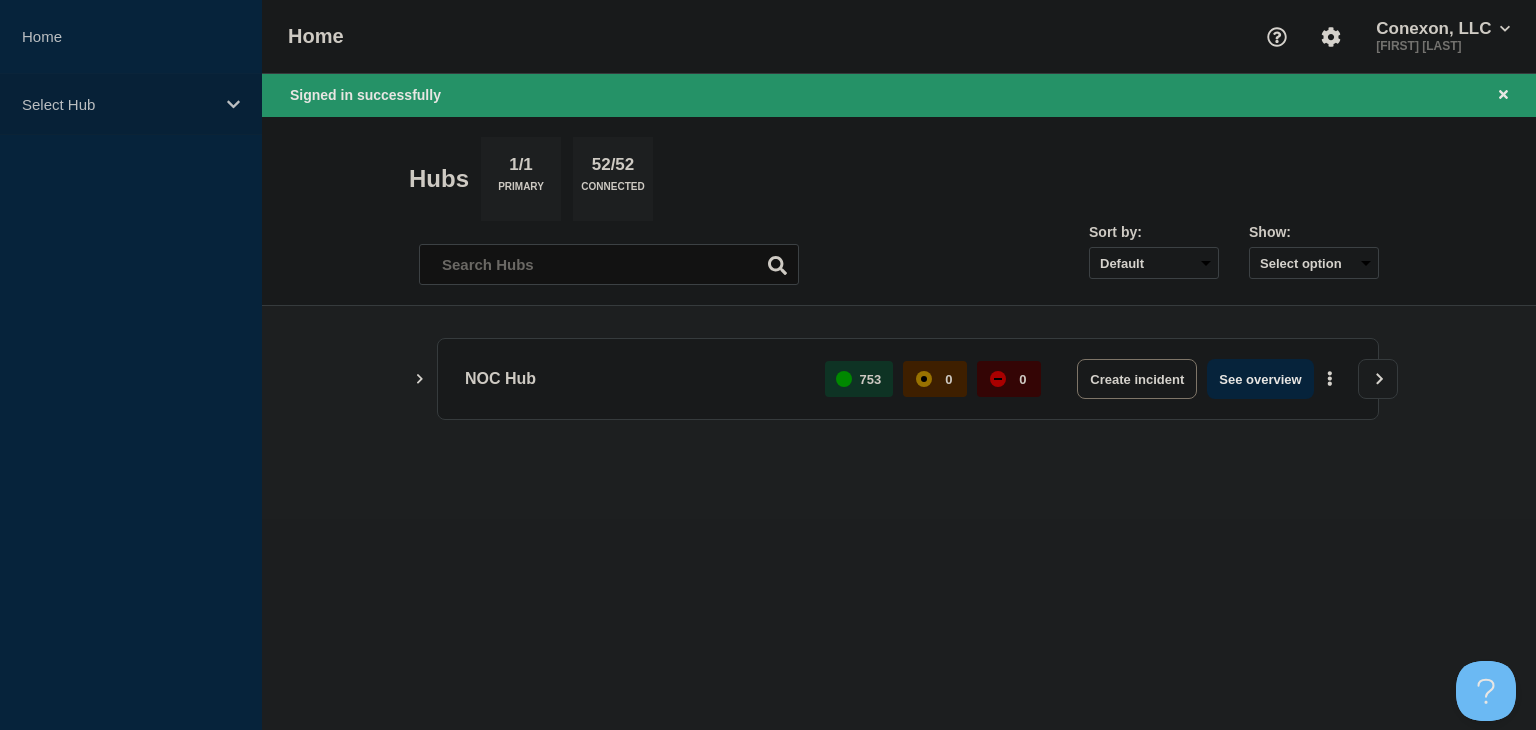 click on "Select Hub" at bounding box center (118, 104) 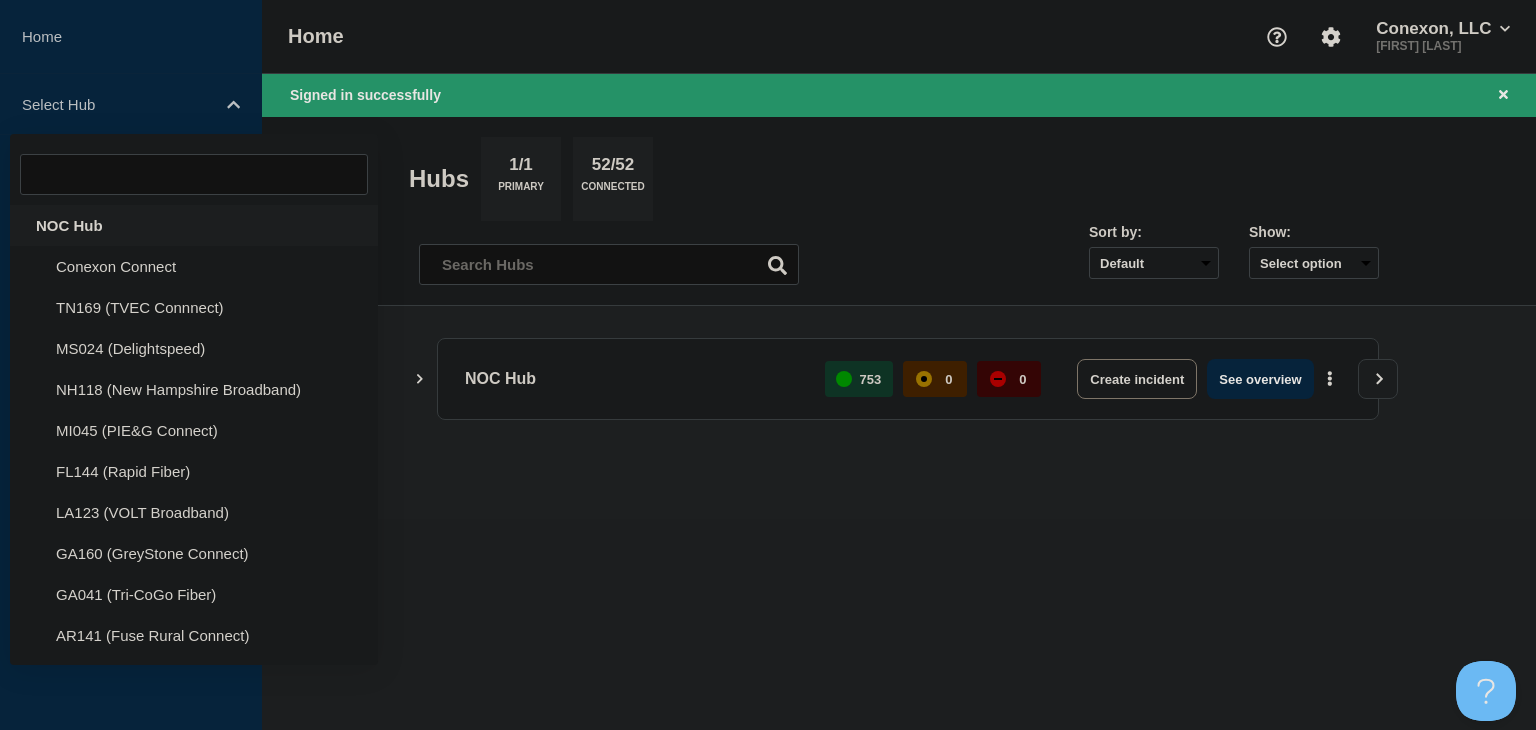 click on "NOC Hub" at bounding box center (194, 225) 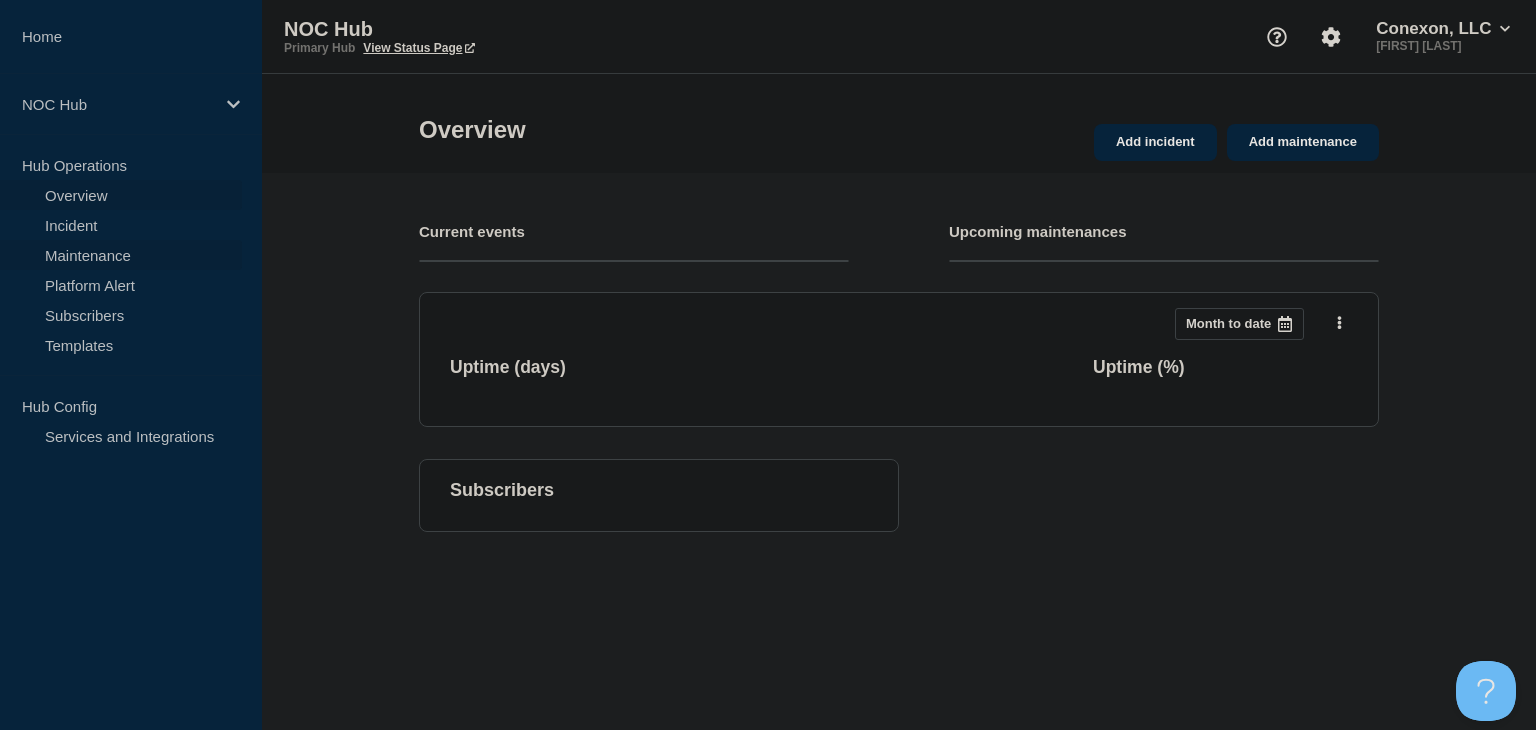 click on "Maintenance" at bounding box center [121, 255] 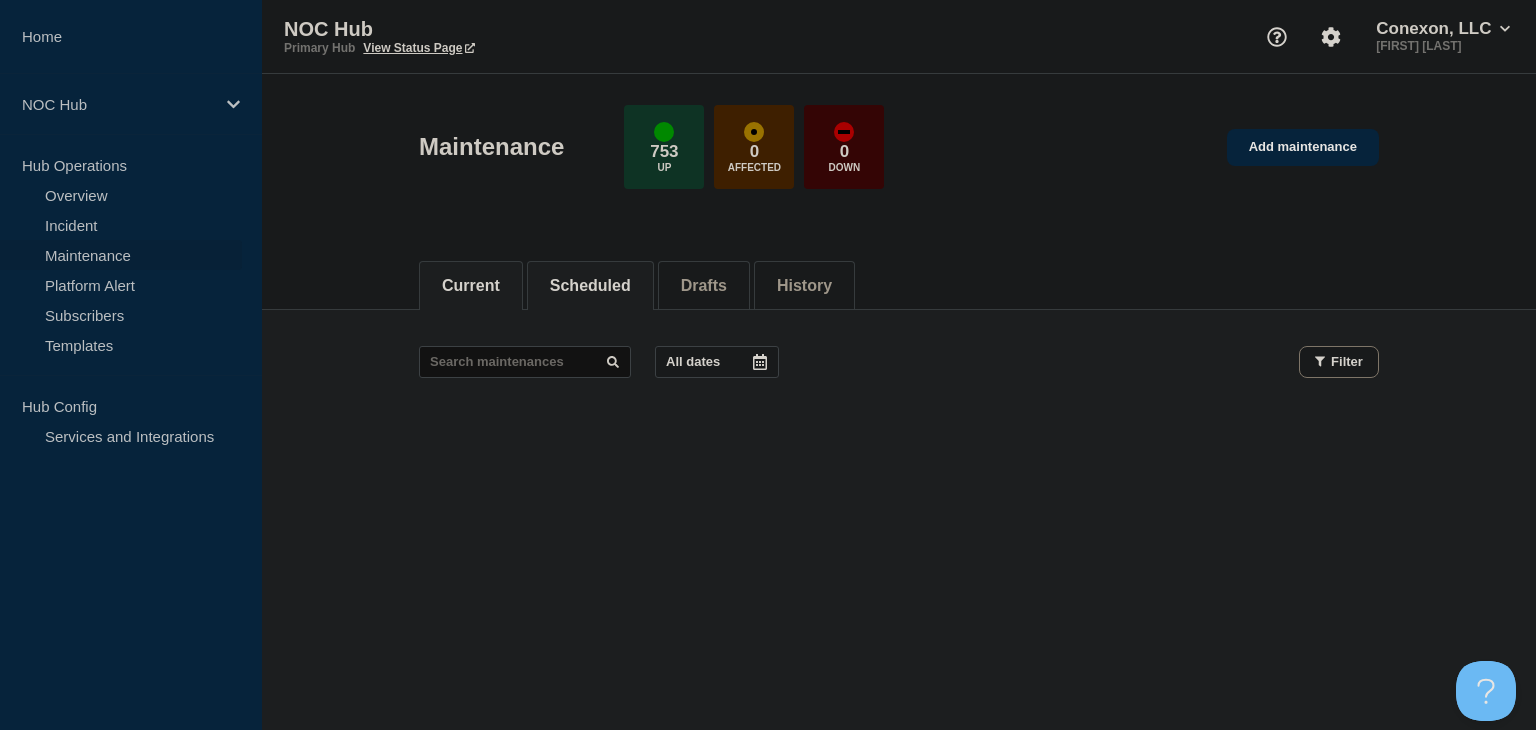 click on "Scheduled" at bounding box center (590, 286) 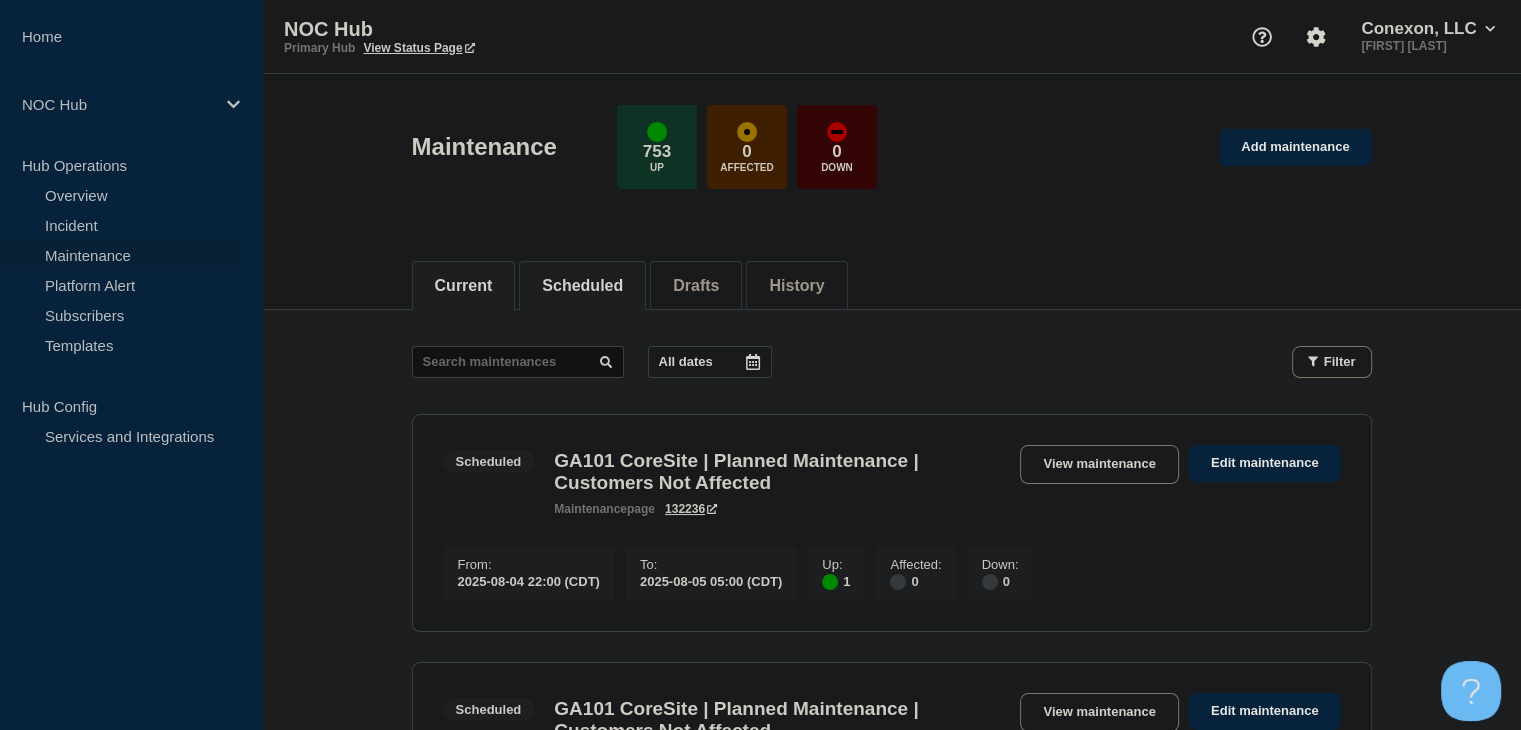 click on "Current" at bounding box center (464, 286) 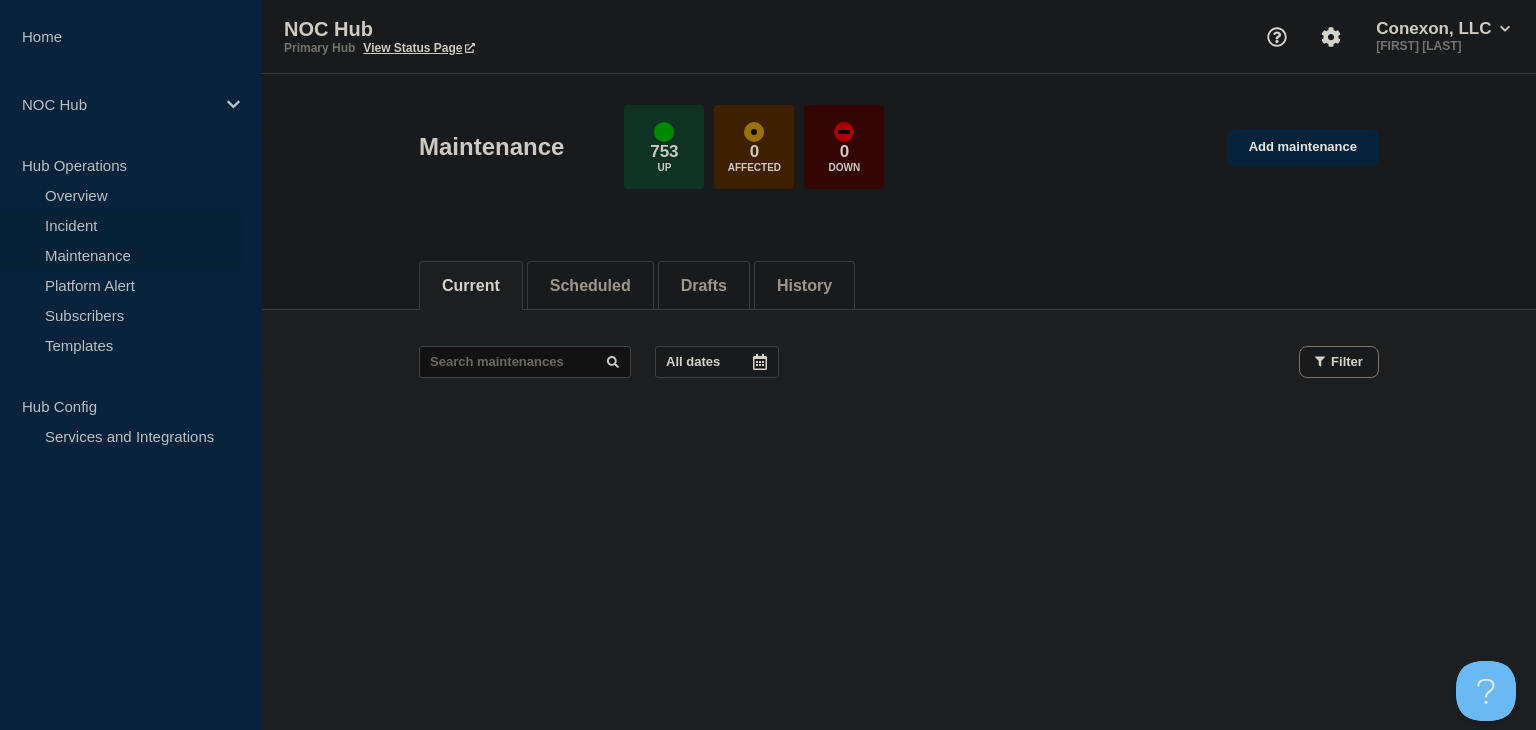 click on "Incident" at bounding box center [121, 225] 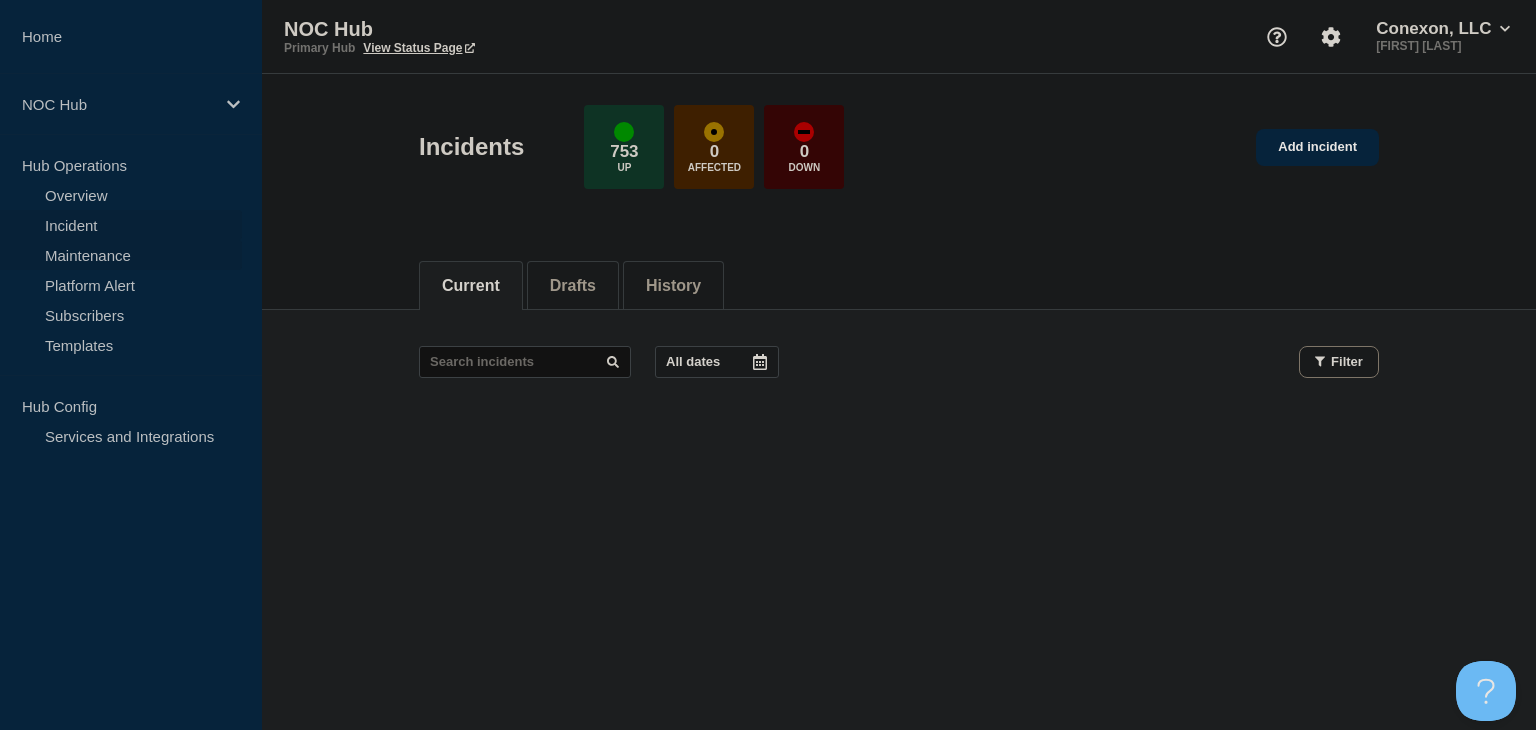click on "Maintenance" at bounding box center (121, 255) 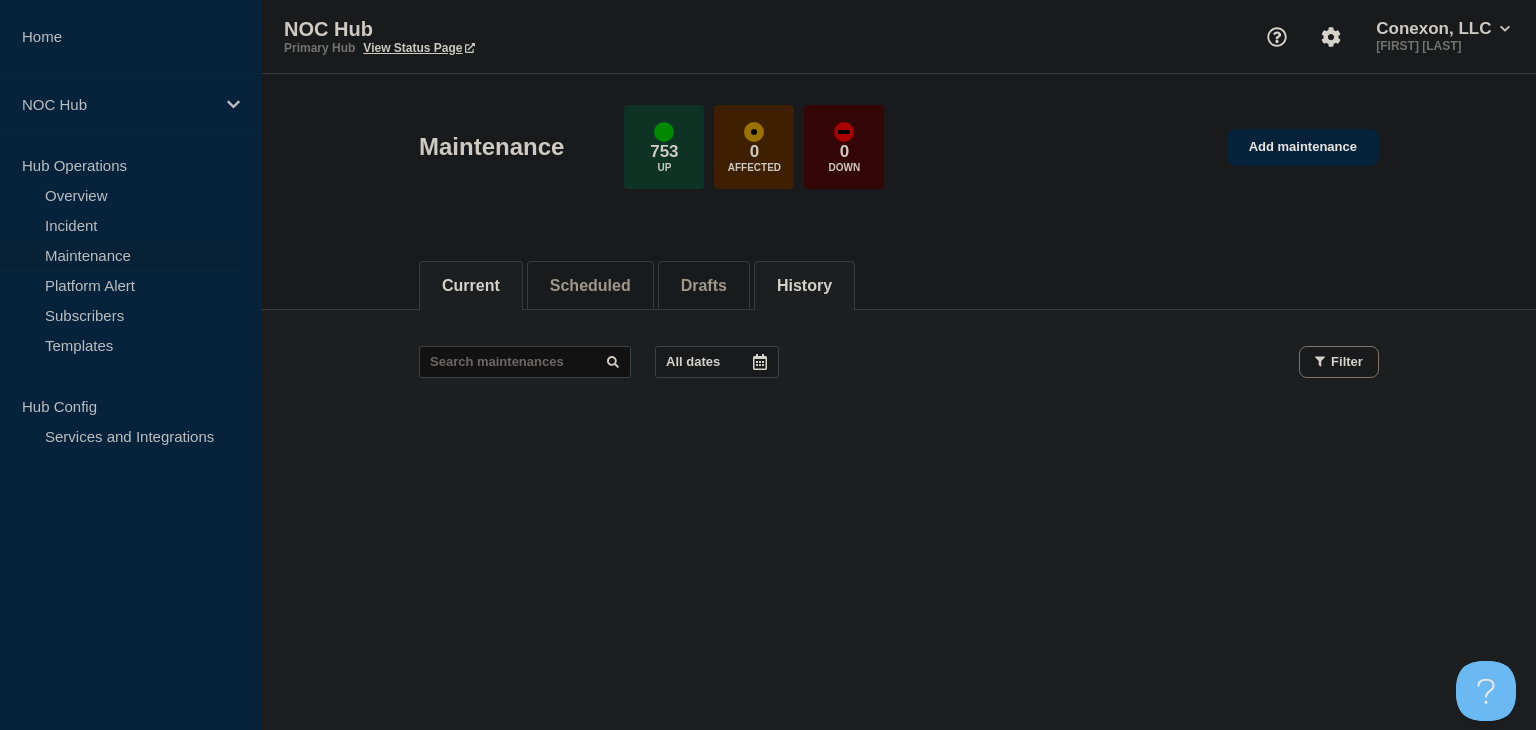 click on "History" 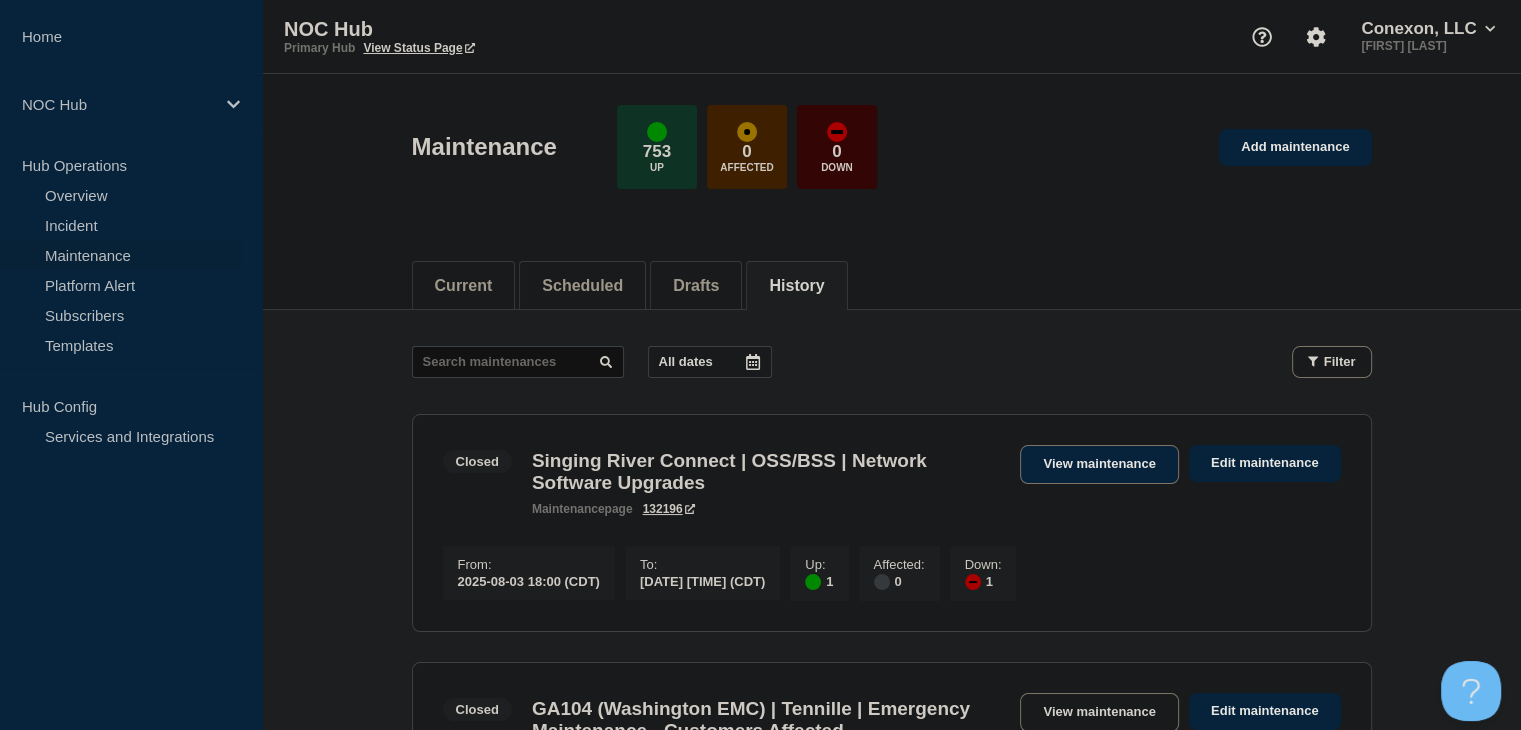 click on "View maintenance" at bounding box center (1099, 464) 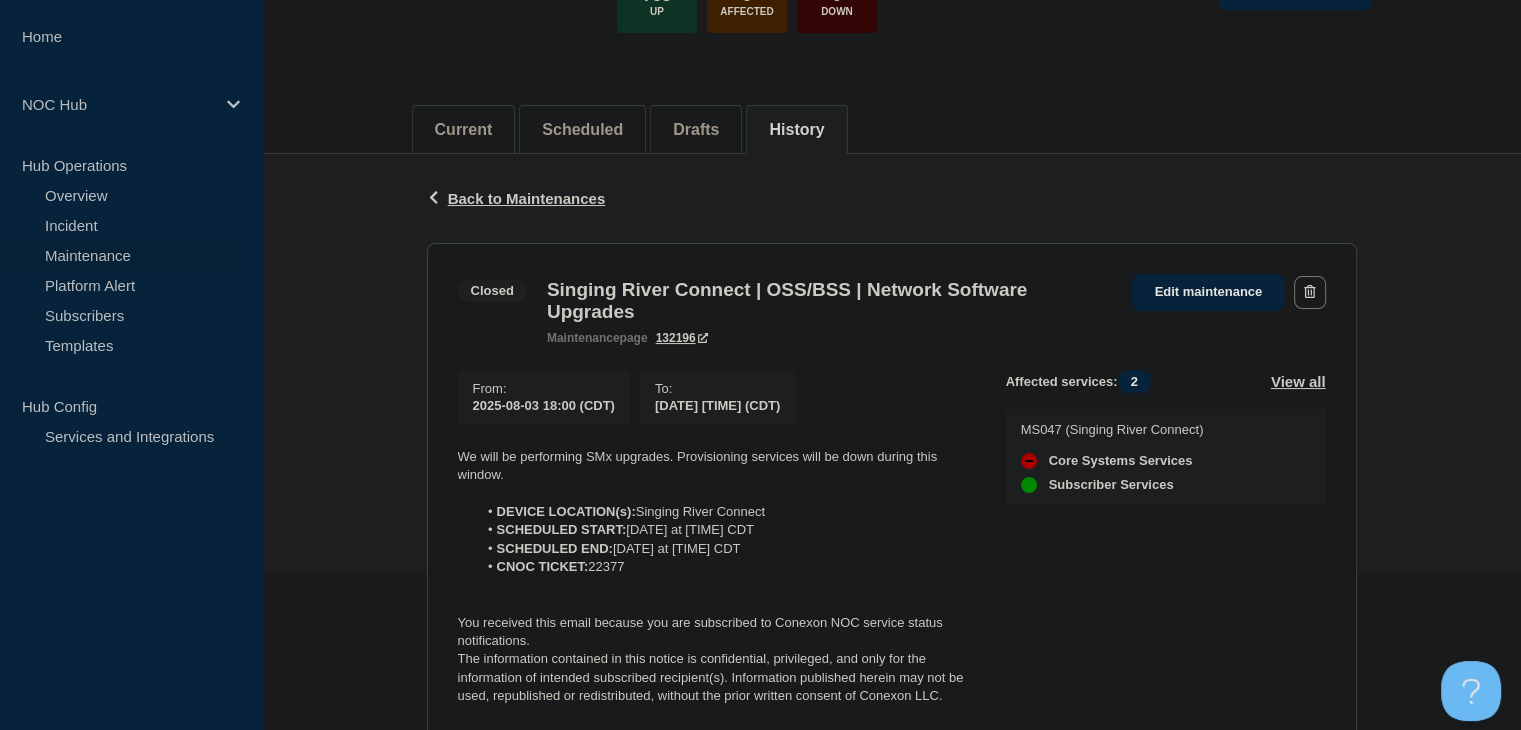 scroll, scrollTop: 300, scrollLeft: 0, axis: vertical 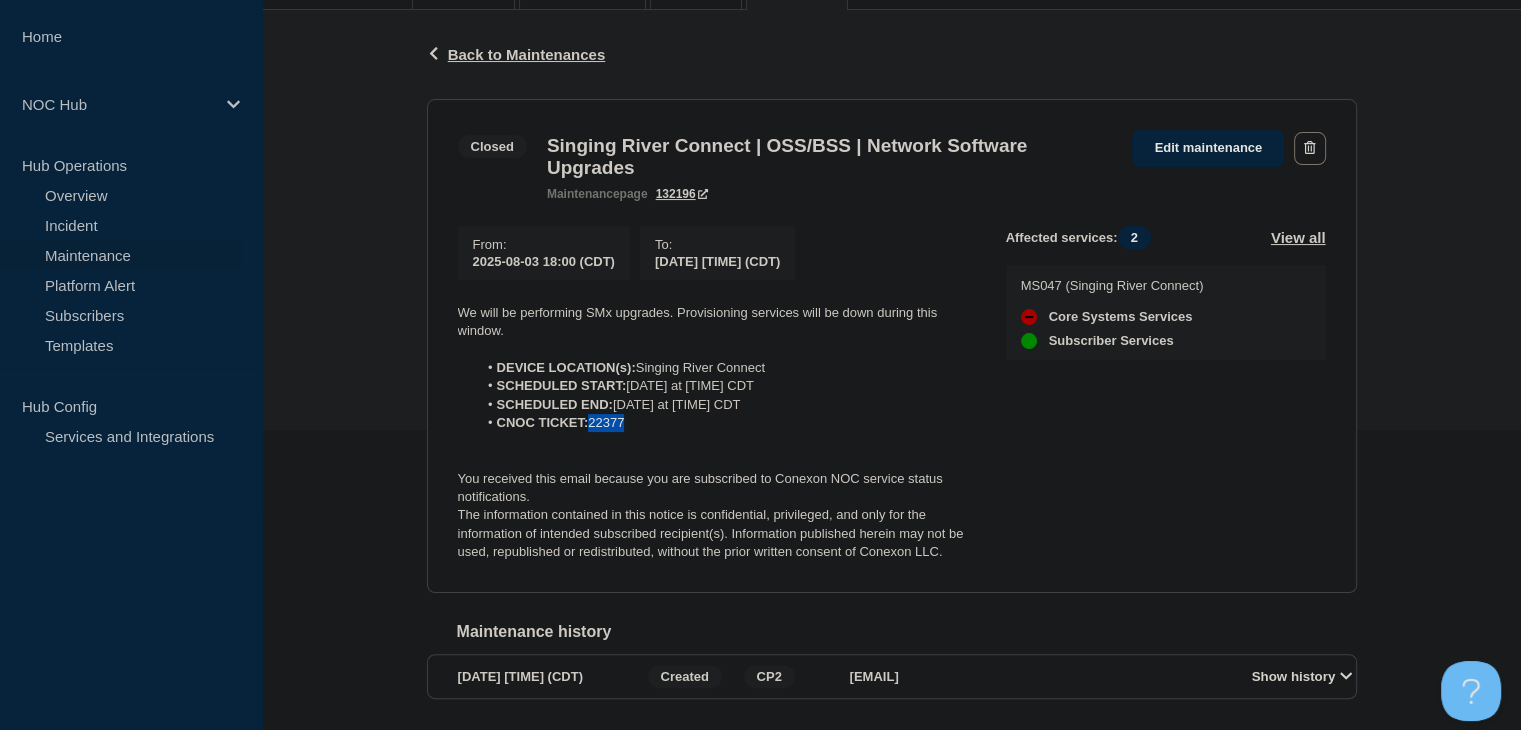 drag, startPoint x: 666, startPoint y: 440, endPoint x: 590, endPoint y: 440, distance: 76 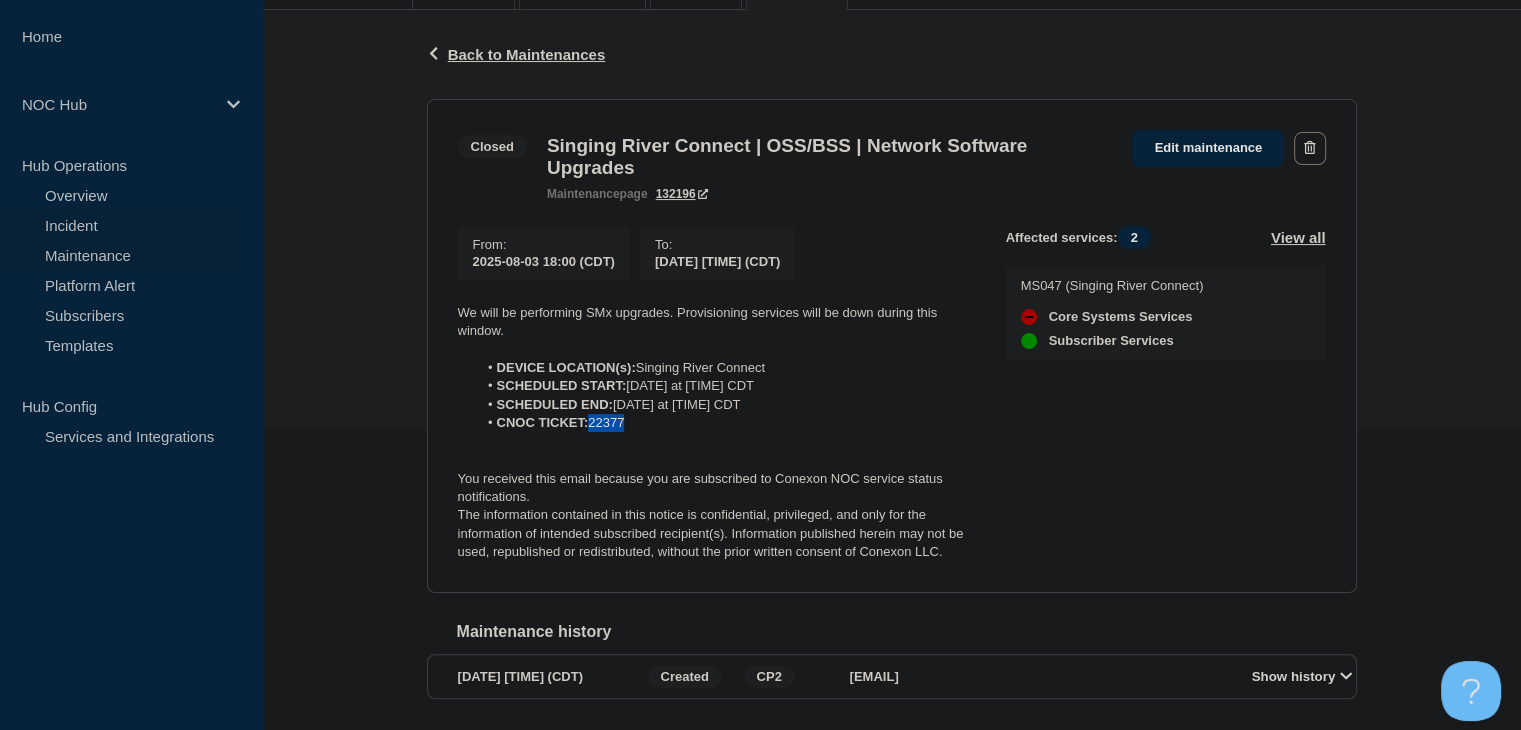 click on "Incident" at bounding box center [121, 225] 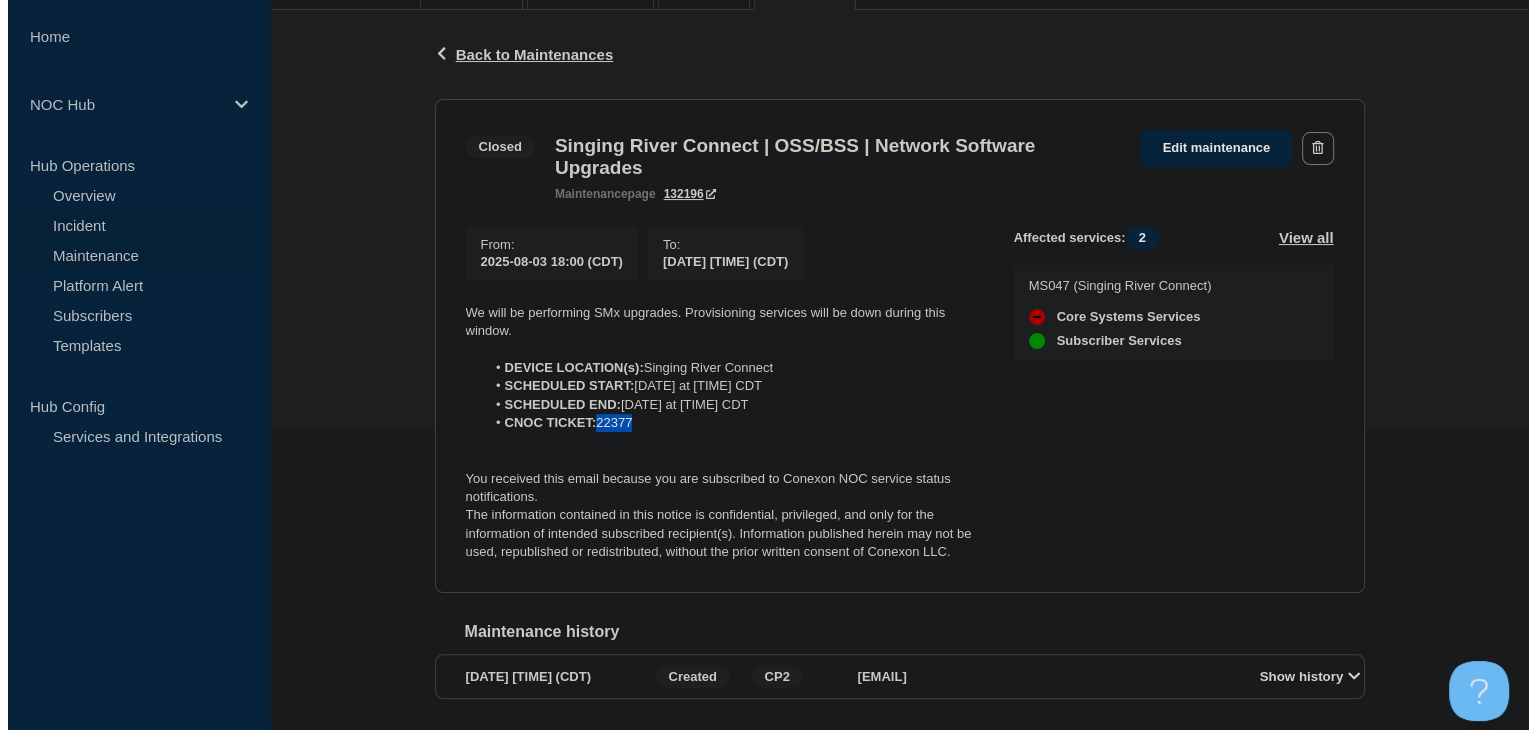 scroll, scrollTop: 0, scrollLeft: 0, axis: both 